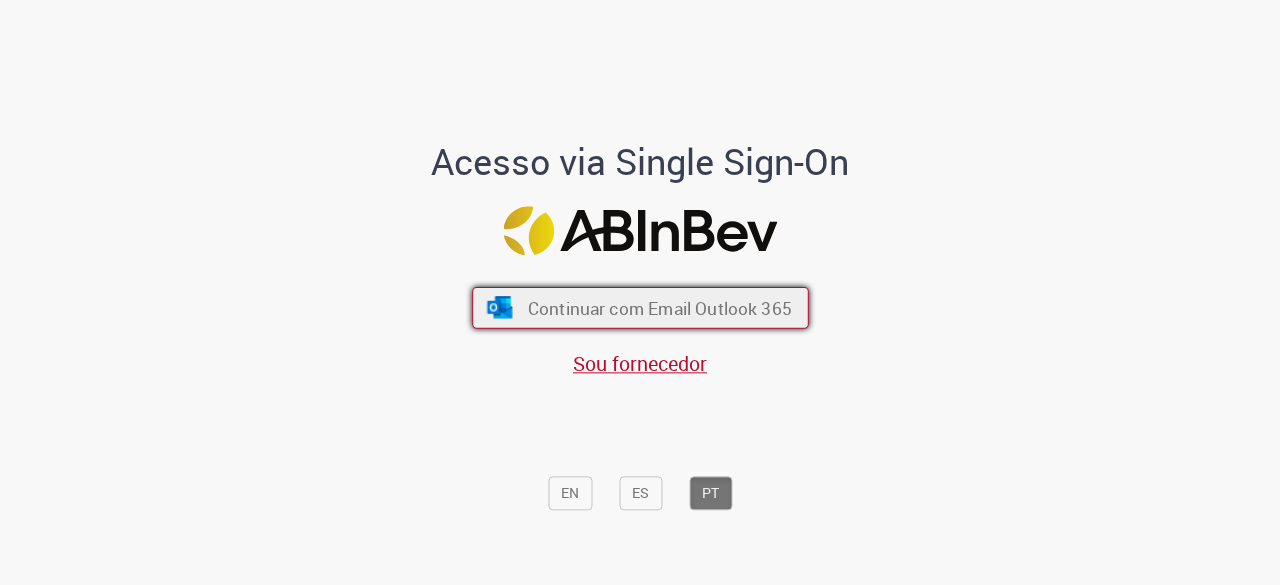 click on "Continuar com Email Outlook 365" at bounding box center [659, 308] 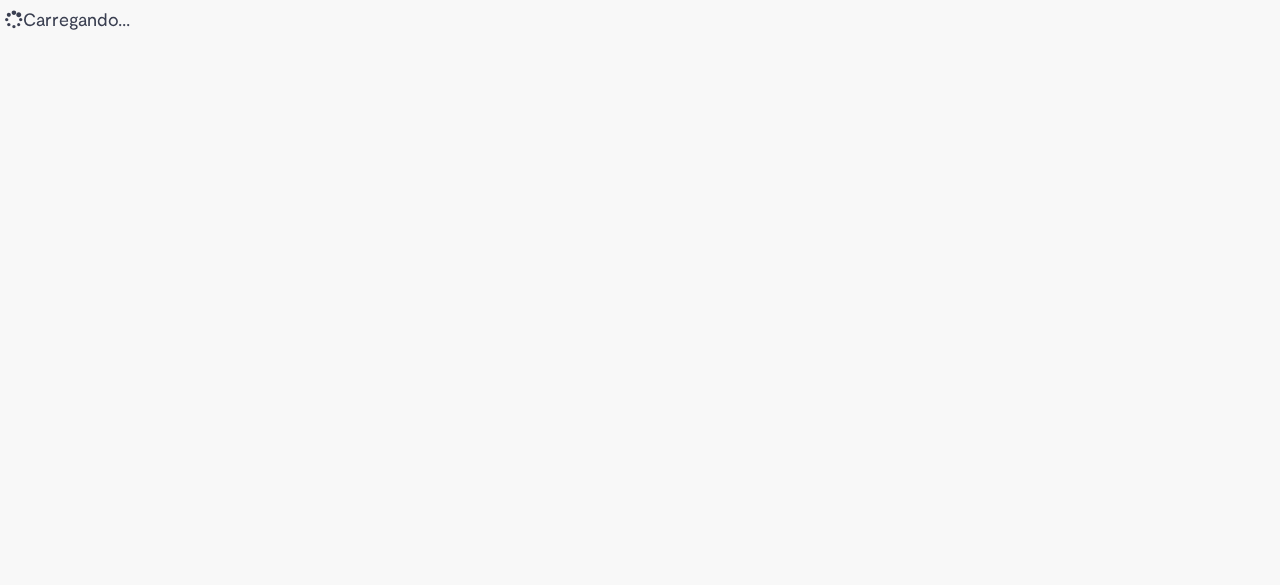 scroll, scrollTop: 0, scrollLeft: 0, axis: both 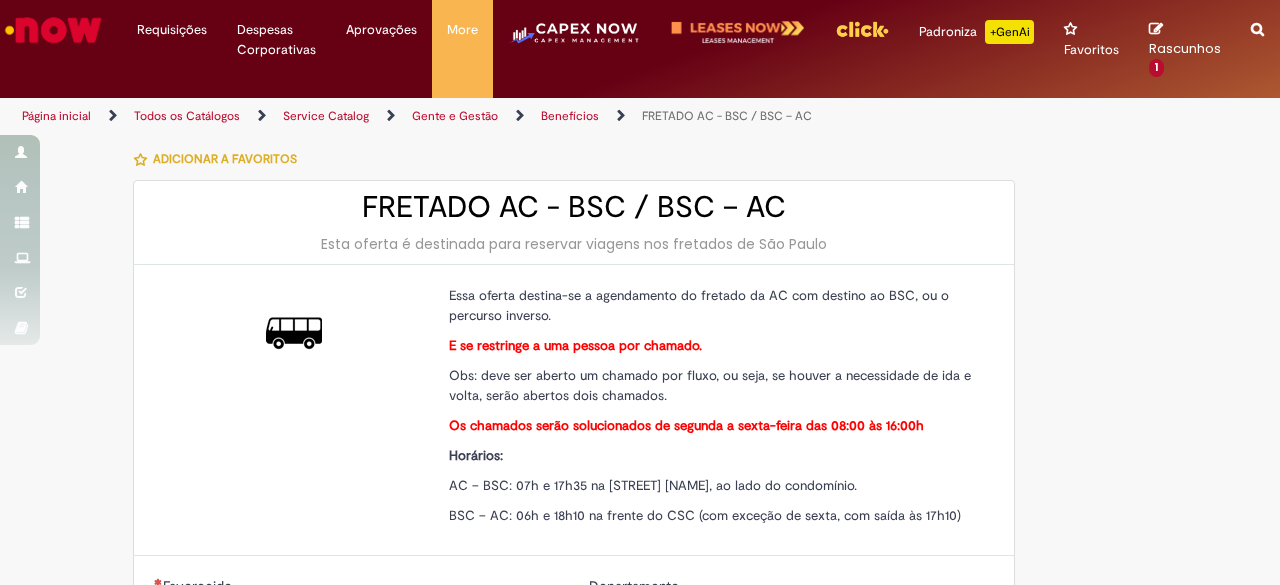type on "********" 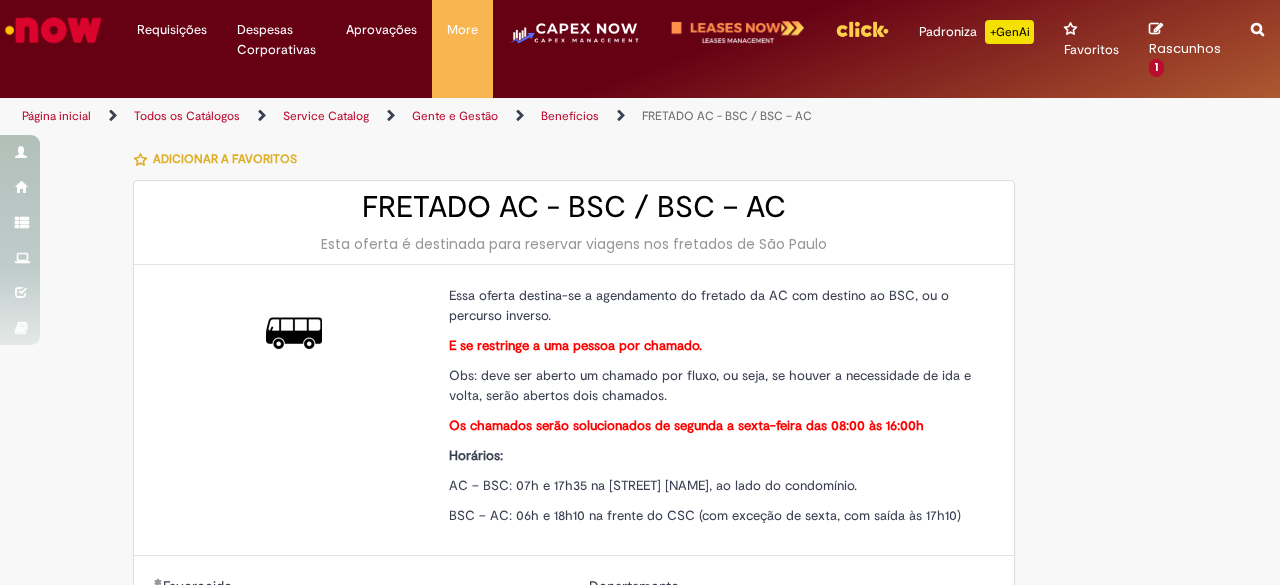 type on "**********" 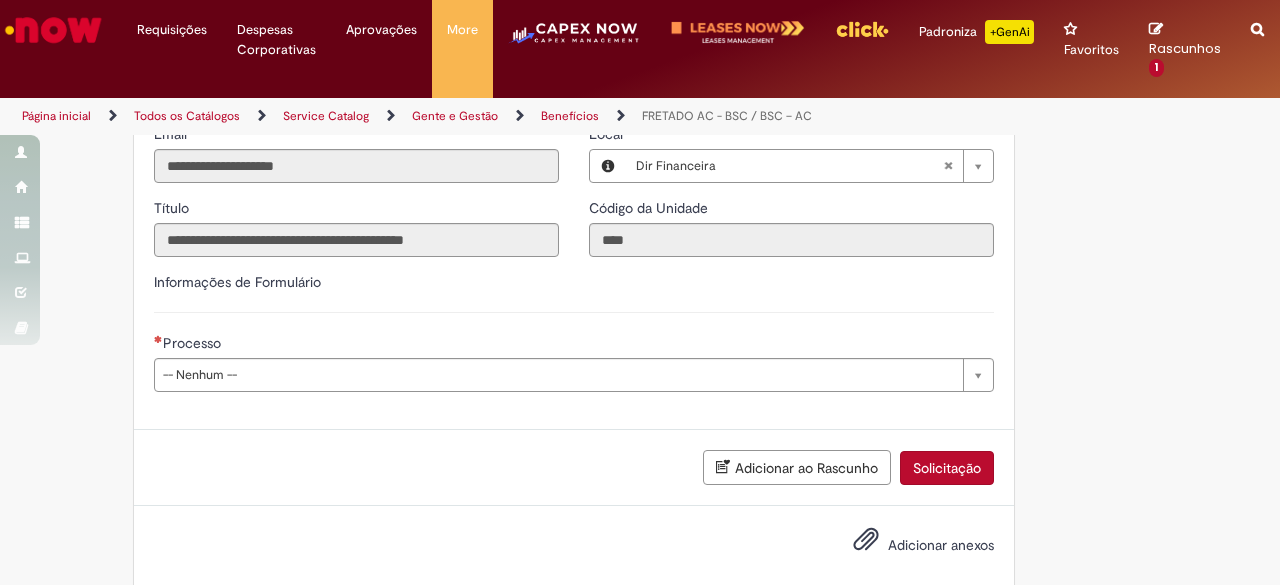 scroll, scrollTop: 625, scrollLeft: 0, axis: vertical 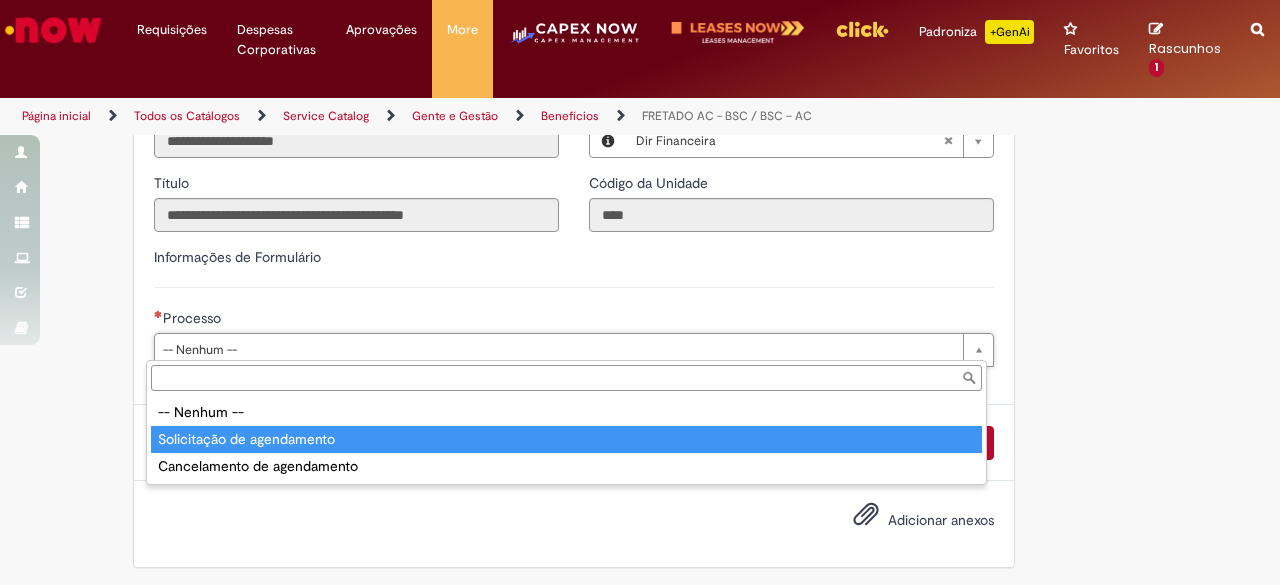 type on "**********" 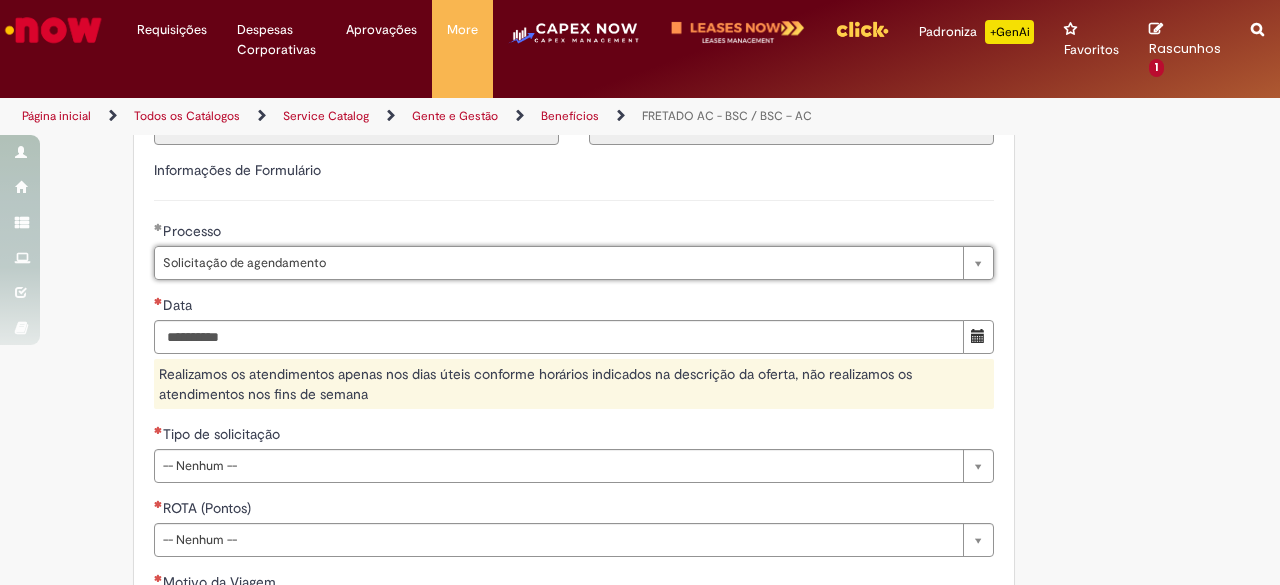 scroll, scrollTop: 825, scrollLeft: 0, axis: vertical 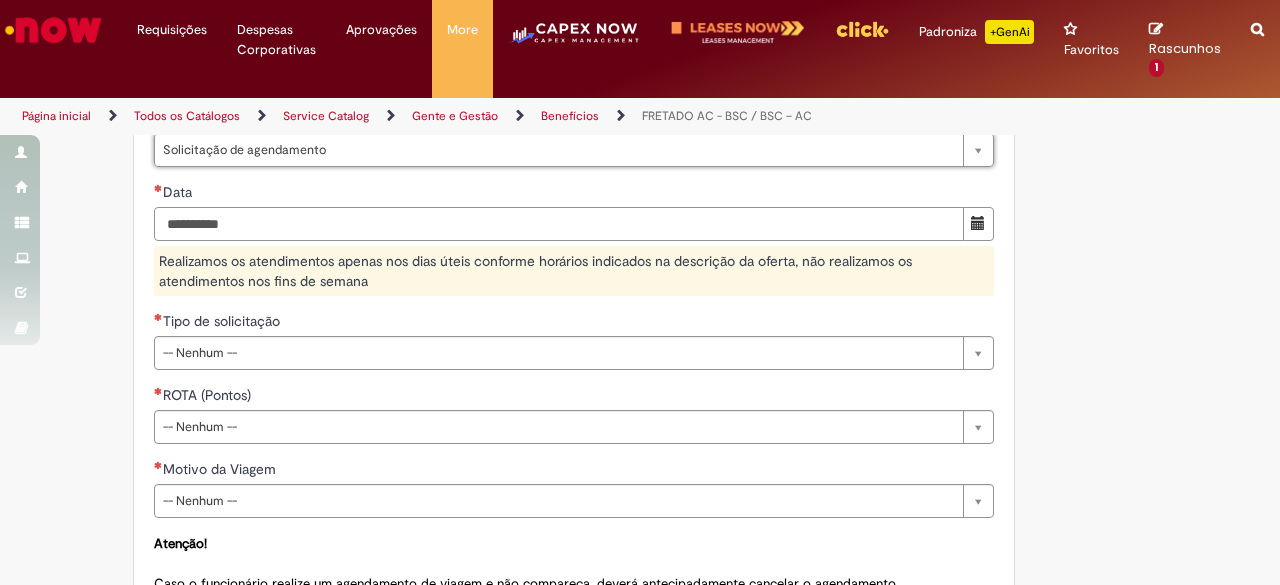 click on "Data" at bounding box center [559, 224] 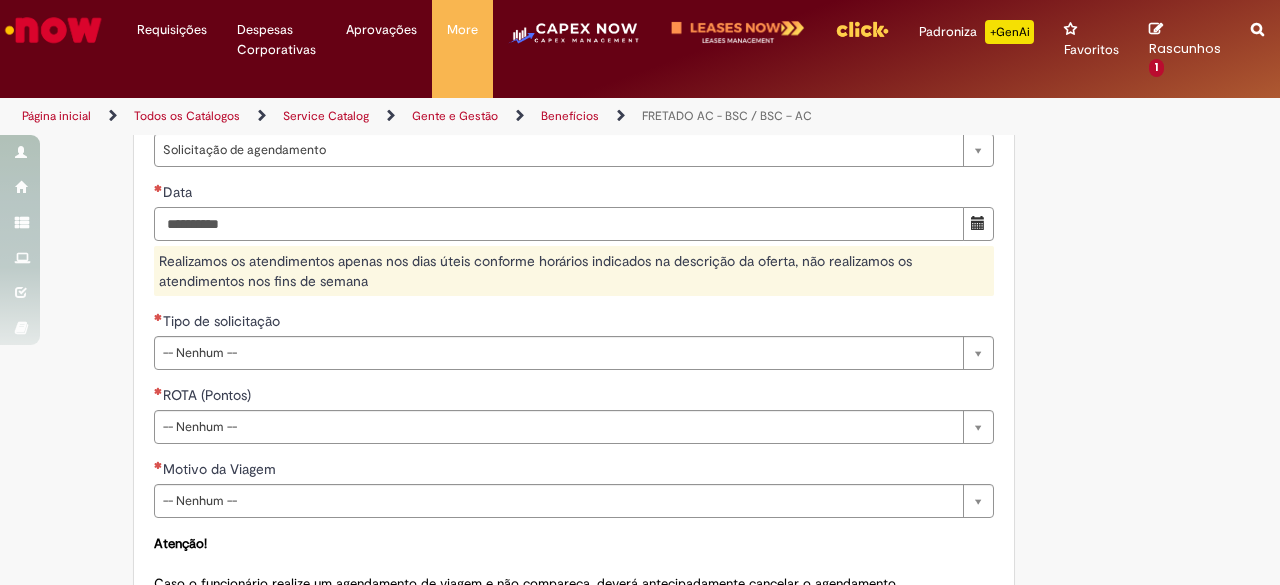 click on "Data" at bounding box center [559, 224] 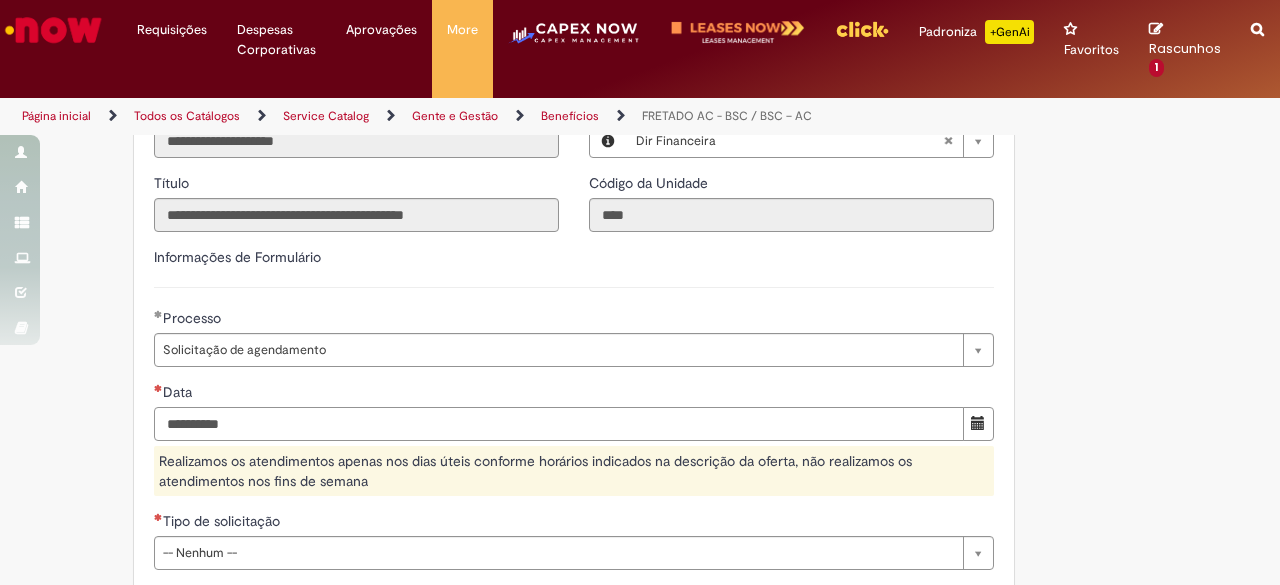 click on "Data" at bounding box center [559, 424] 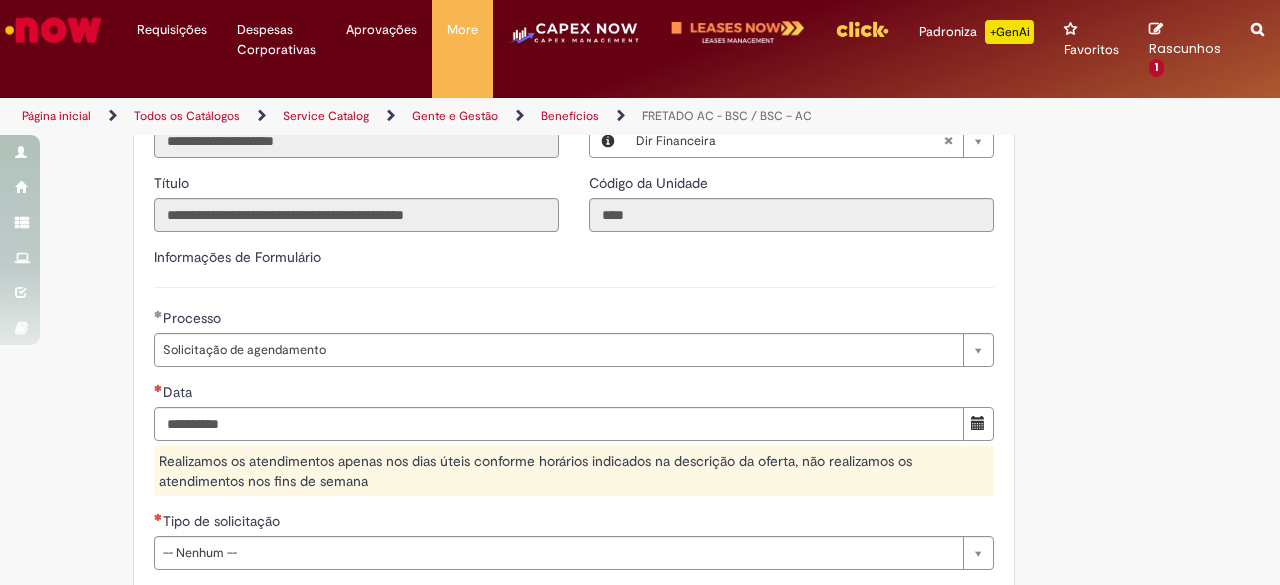 click on "**********" at bounding box center [640, 298] 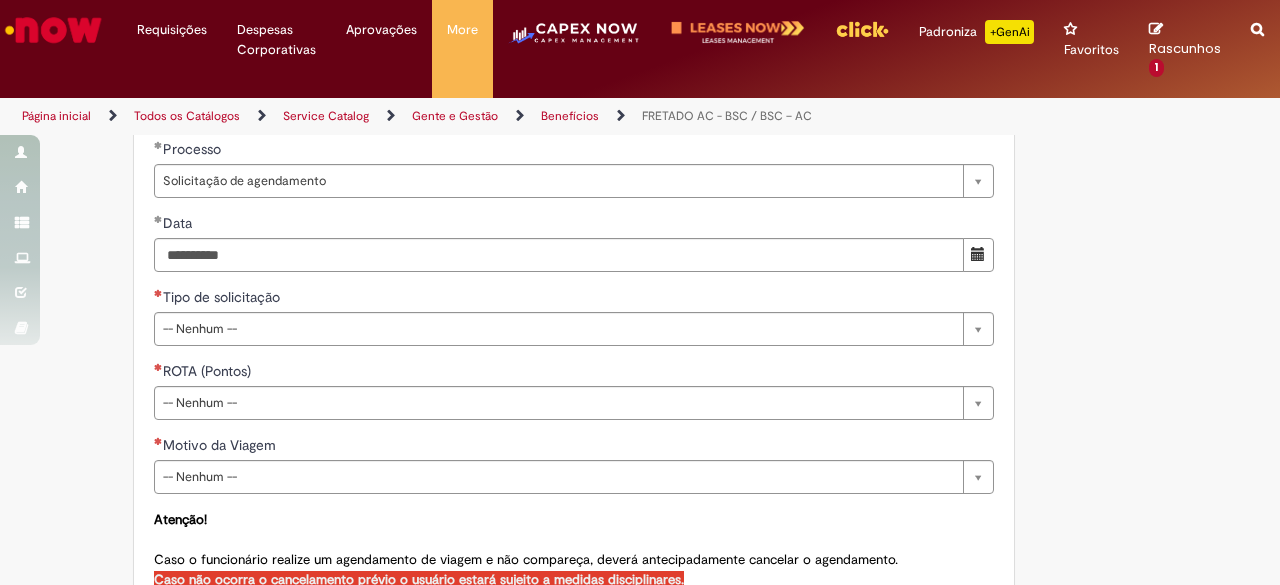 scroll, scrollTop: 825, scrollLeft: 0, axis: vertical 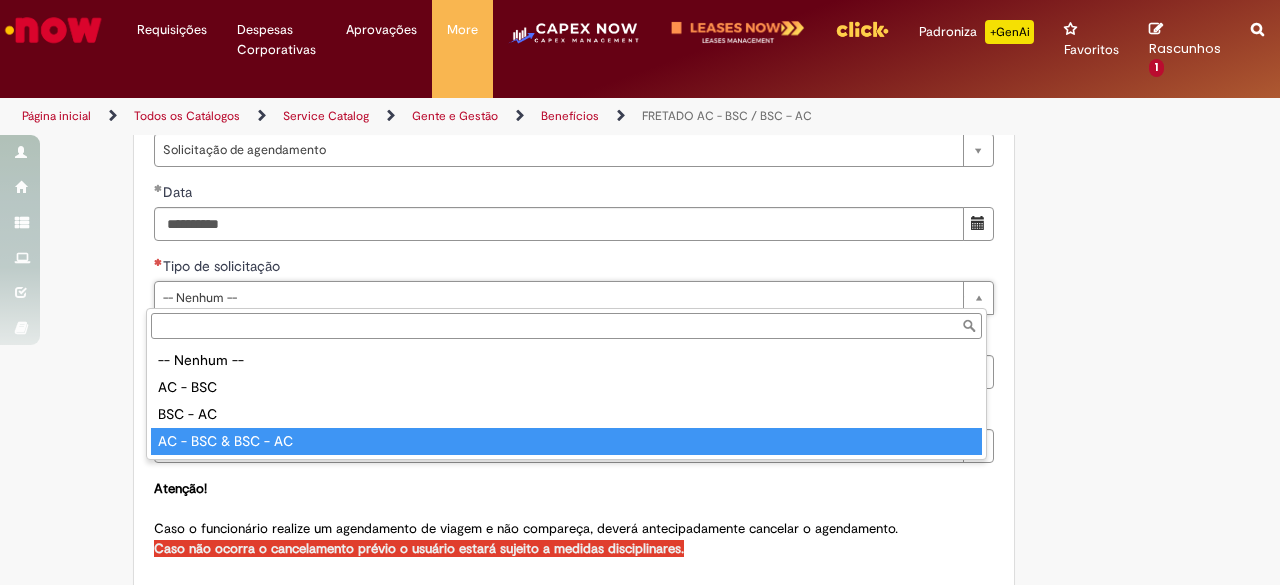 type on "**********" 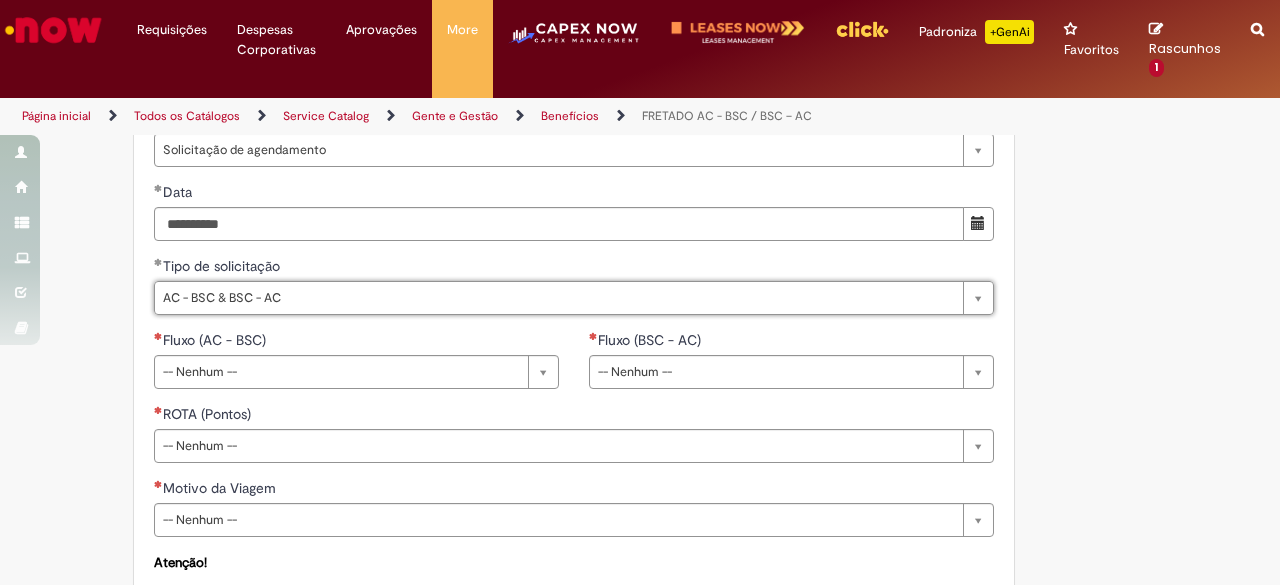 scroll, scrollTop: 925, scrollLeft: 0, axis: vertical 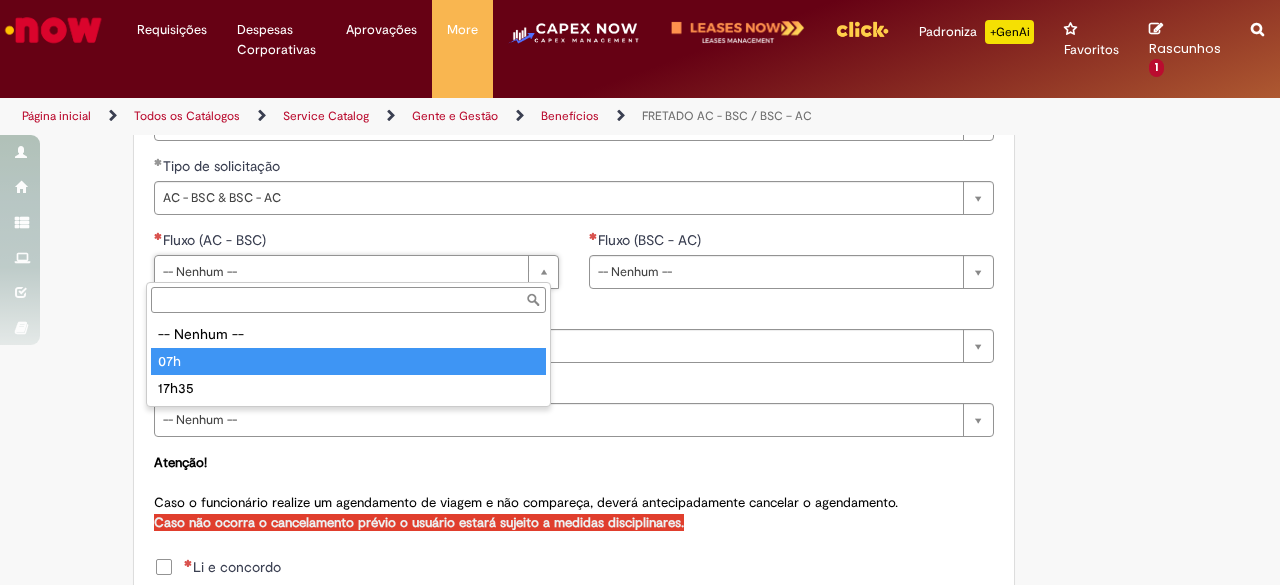 type on "***" 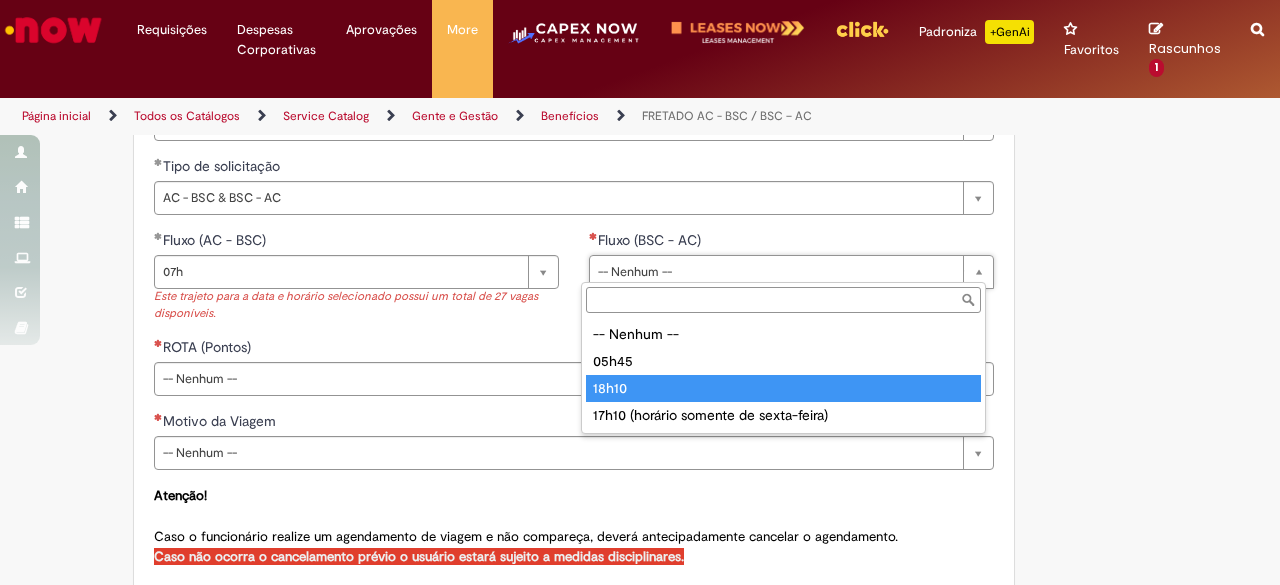 type on "*****" 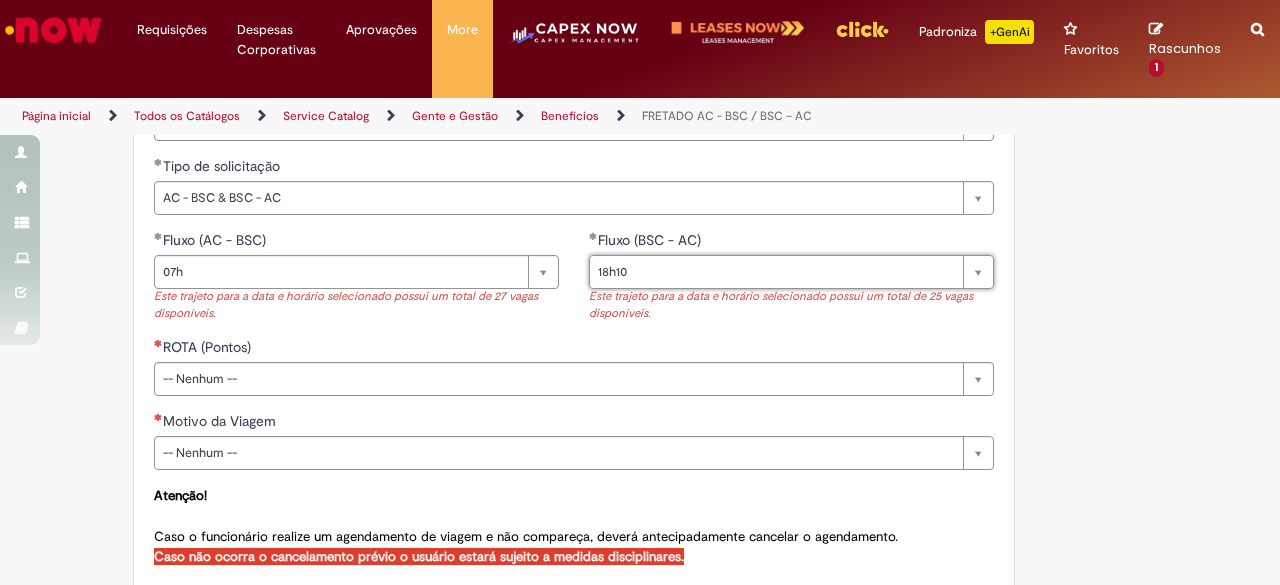 click on "**********" at bounding box center (640, 24) 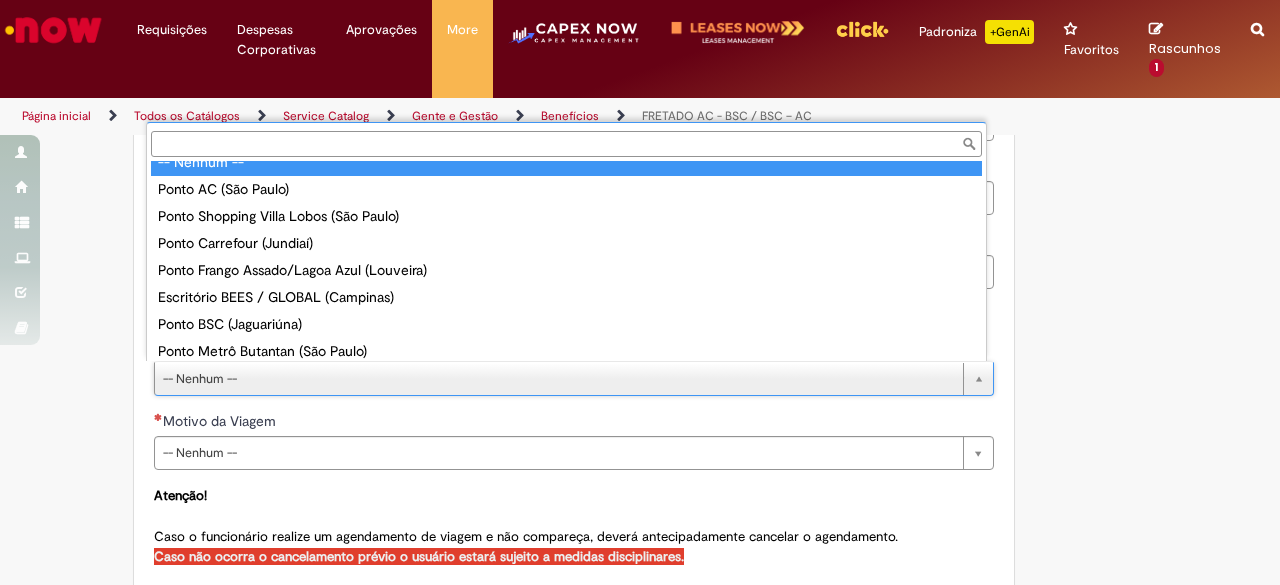 scroll, scrollTop: 0, scrollLeft: 0, axis: both 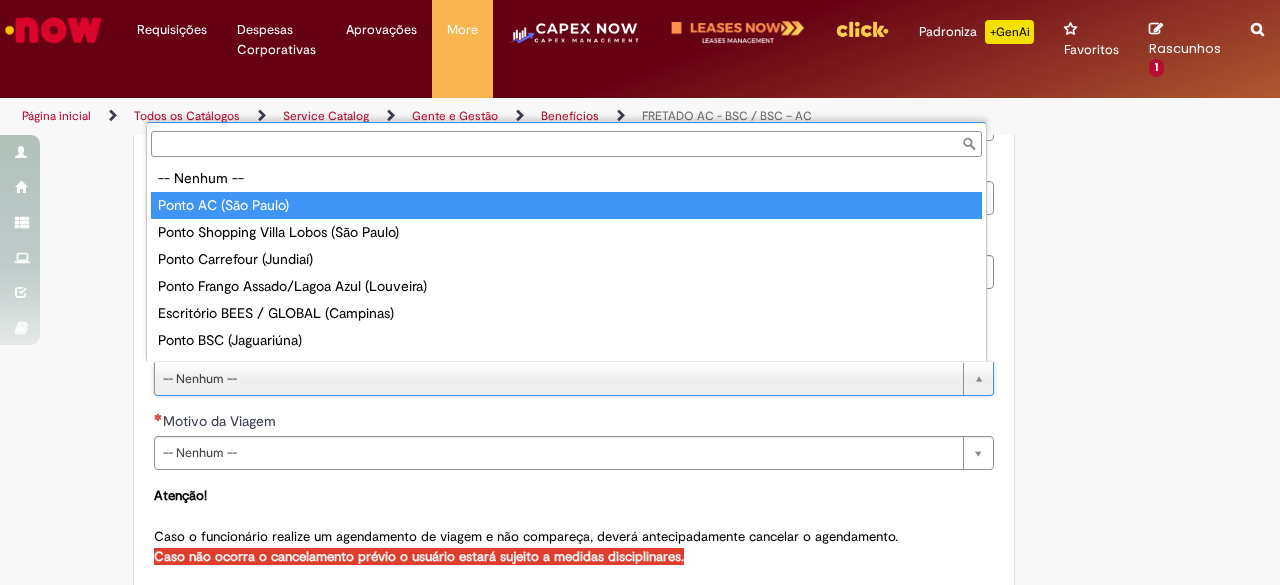 type on "**********" 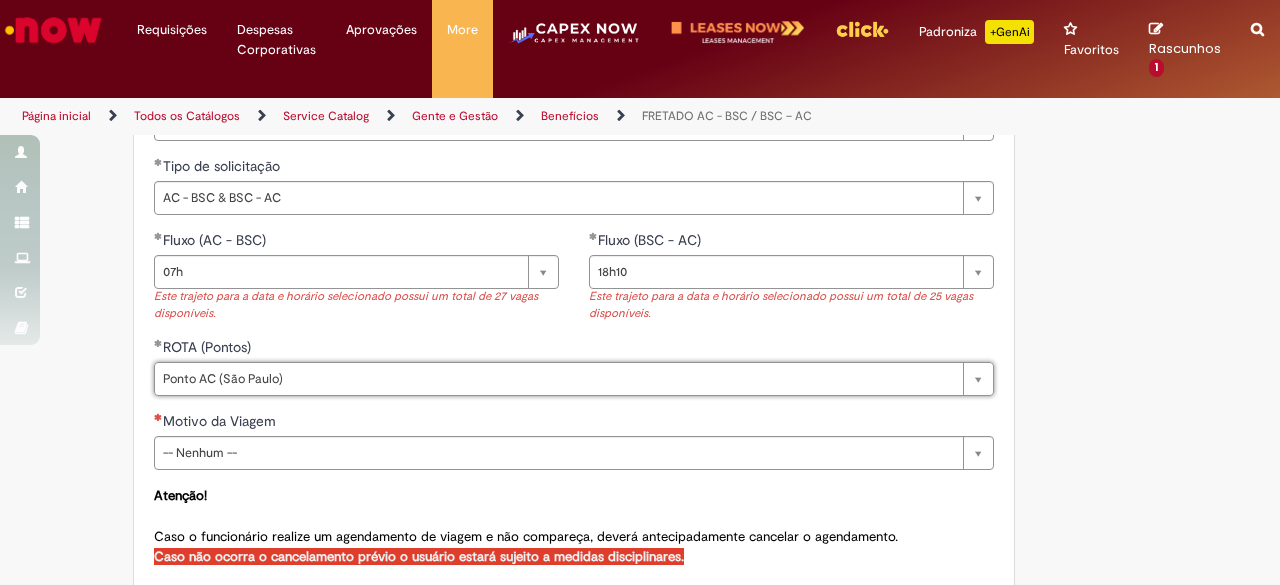 click on "**********" at bounding box center [640, 24] 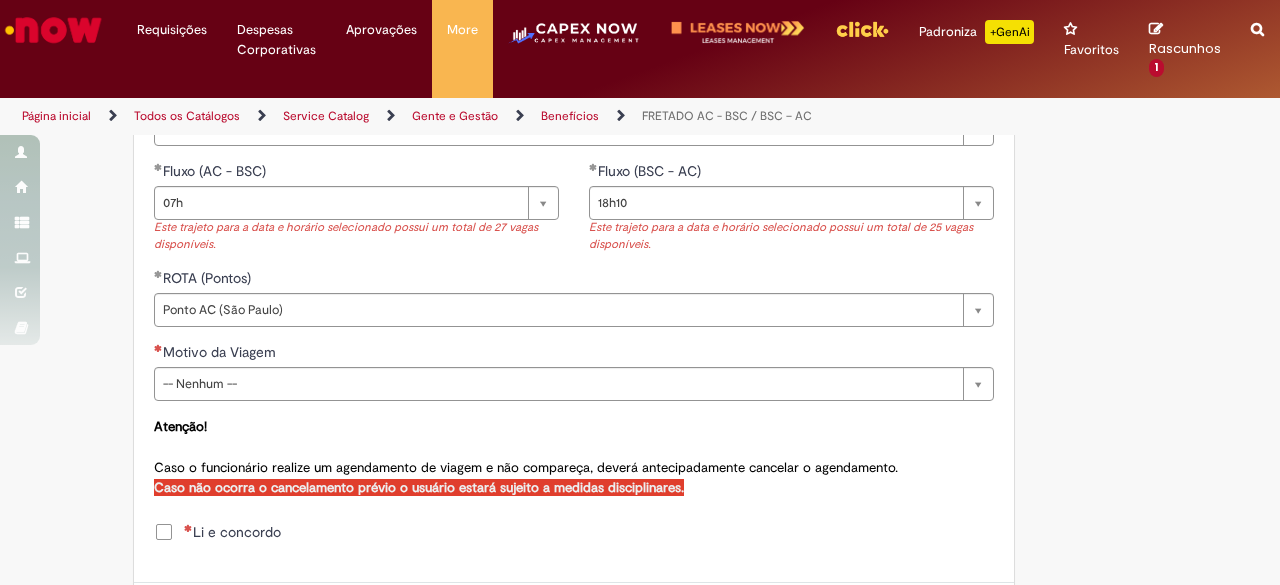 scroll, scrollTop: 1025, scrollLeft: 0, axis: vertical 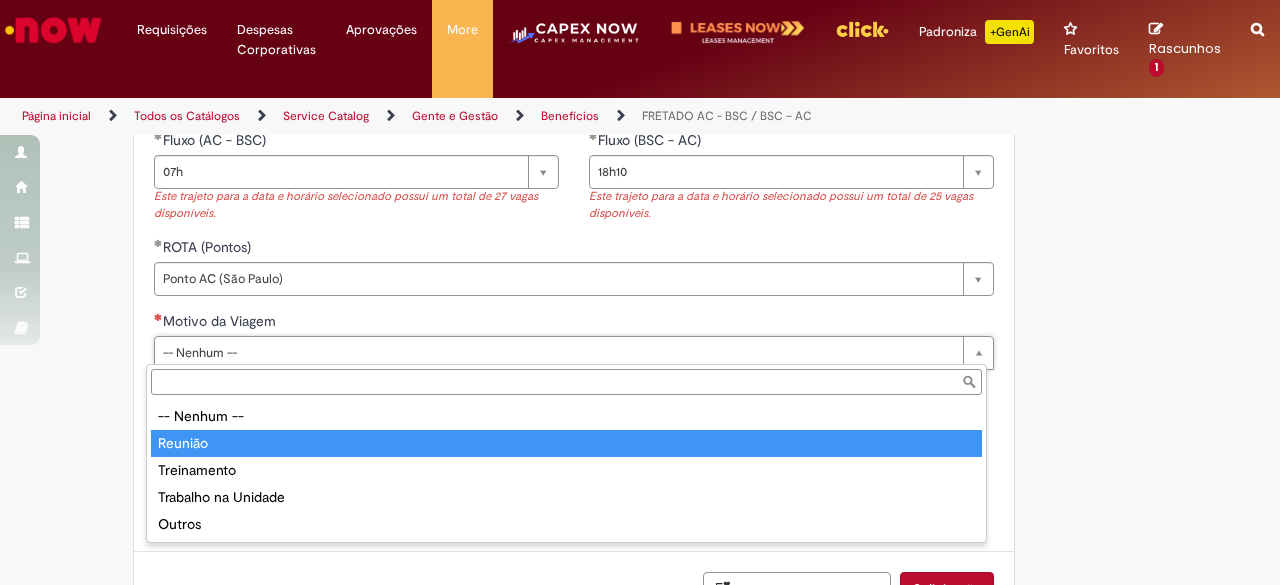 type on "*******" 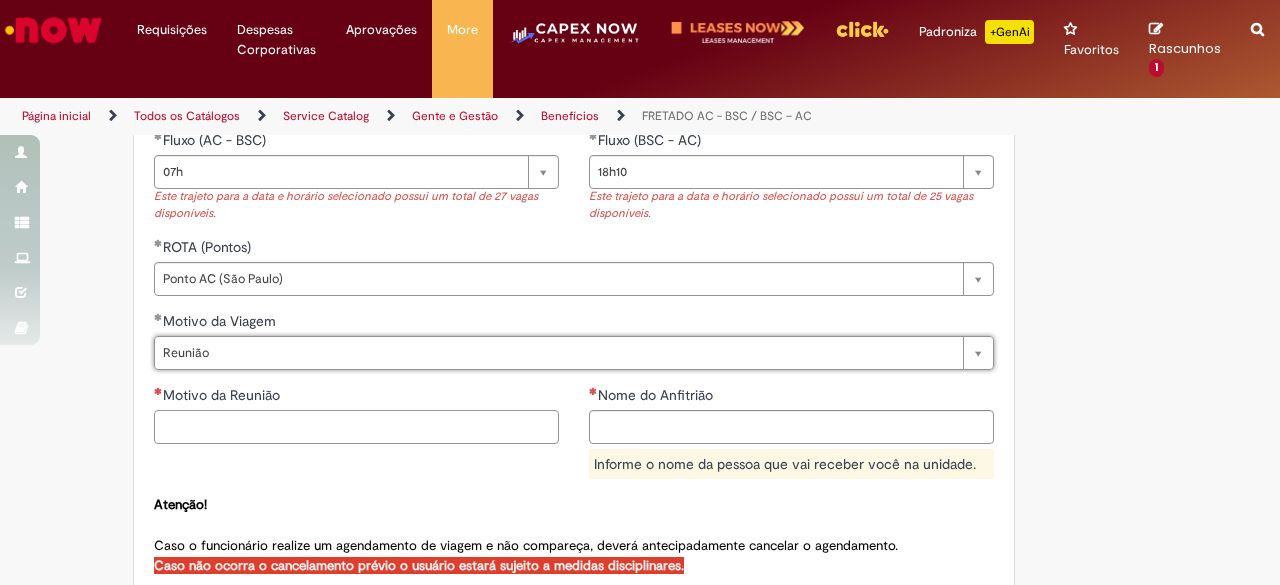 click on "Motivo da Reunião" at bounding box center (356, 427) 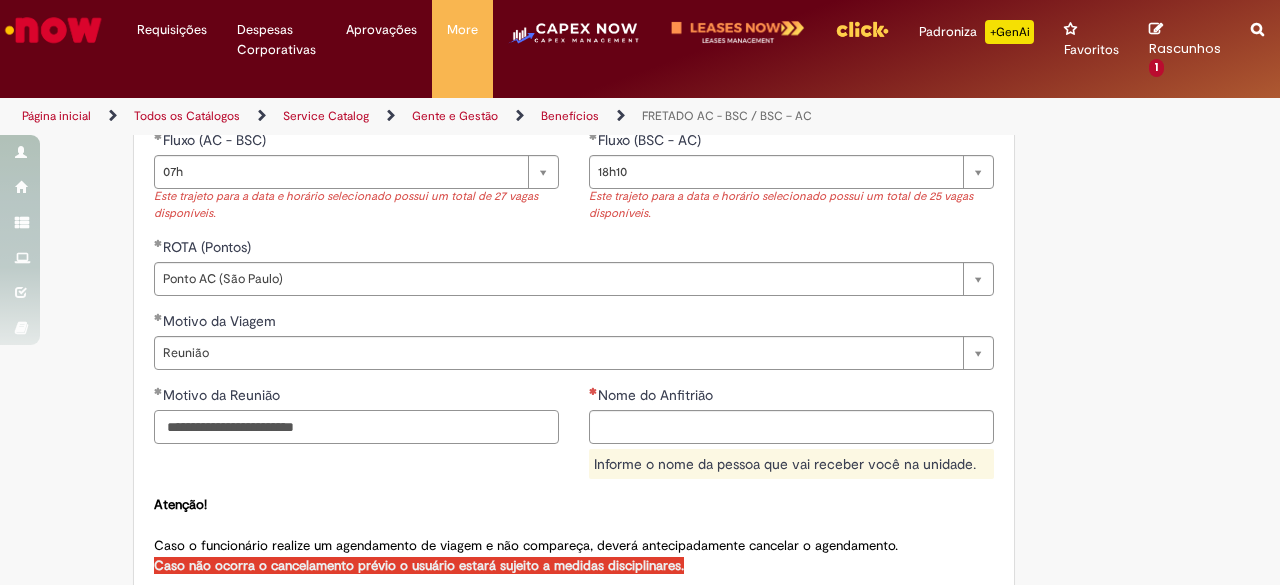 type on "**********" 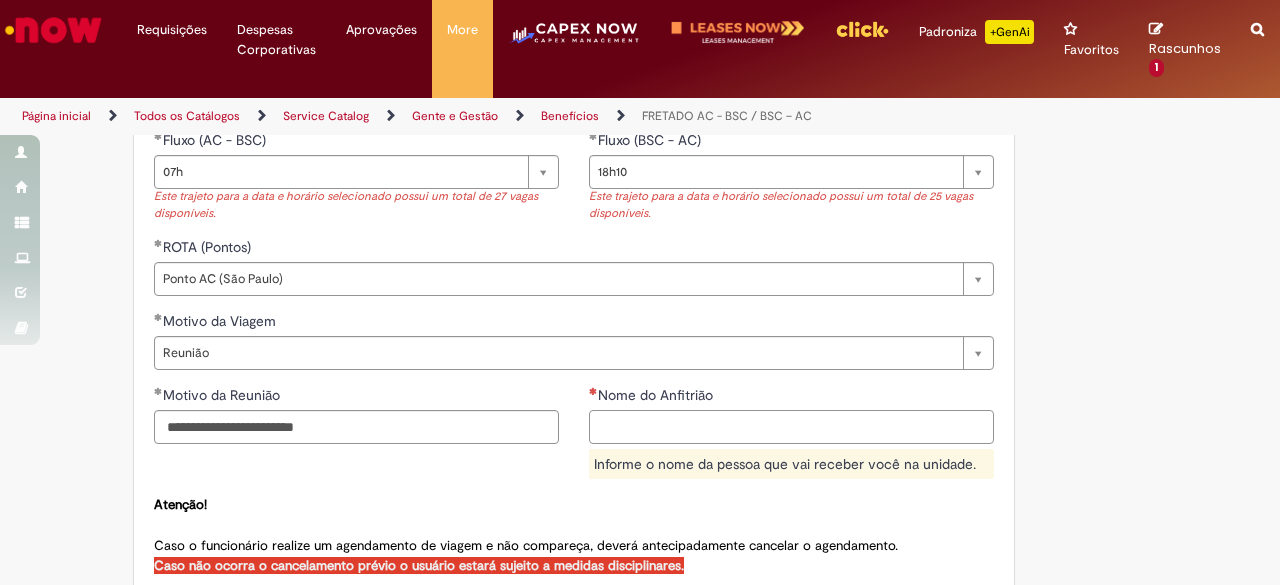 click on "Nome do Anfitrião" at bounding box center (791, 427) 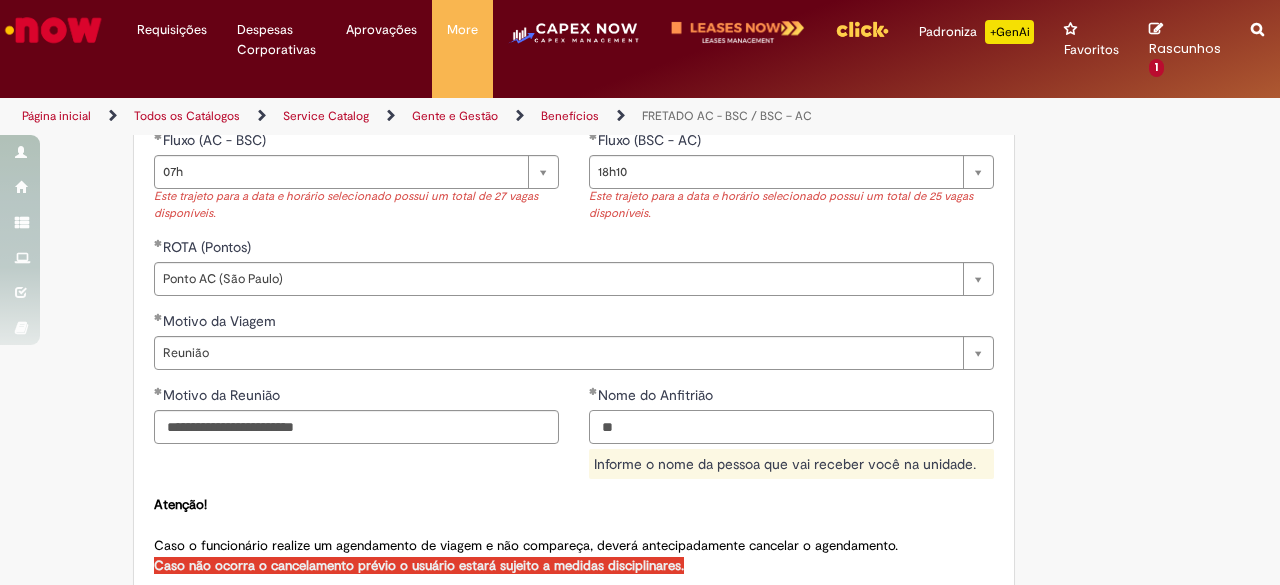 type on "*" 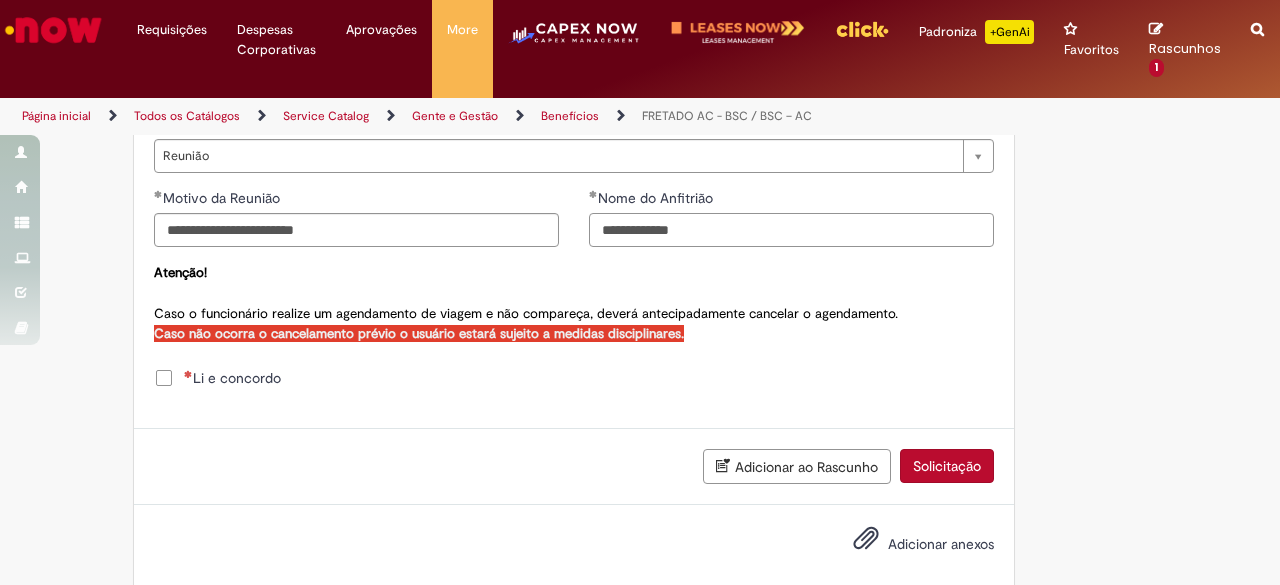 scroll, scrollTop: 1246, scrollLeft: 0, axis: vertical 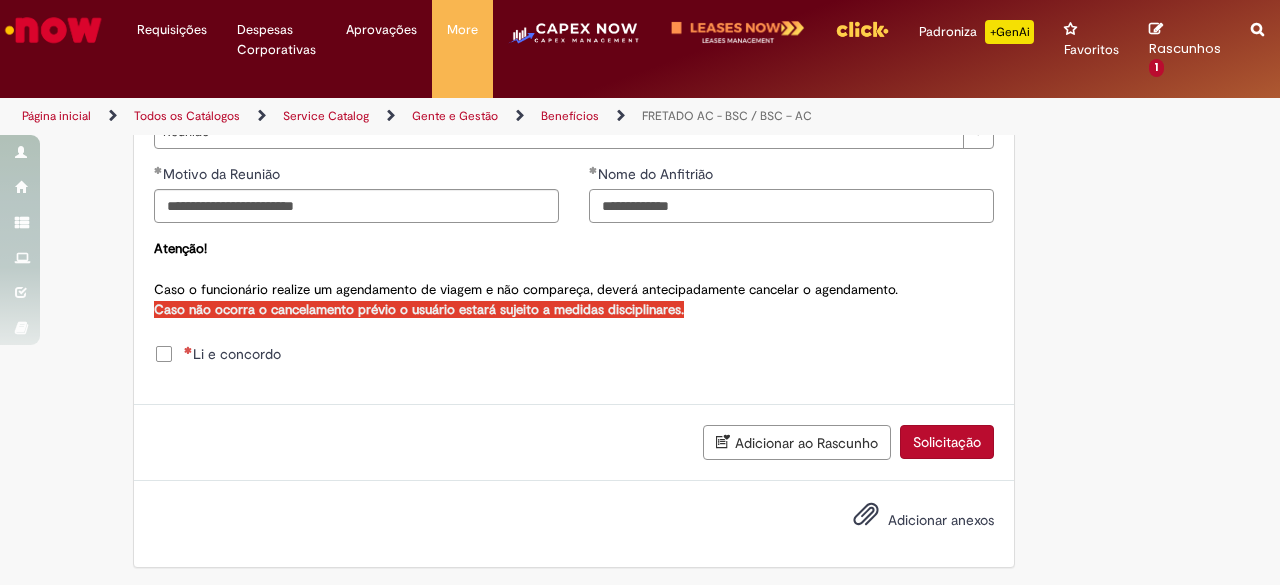 type on "**********" 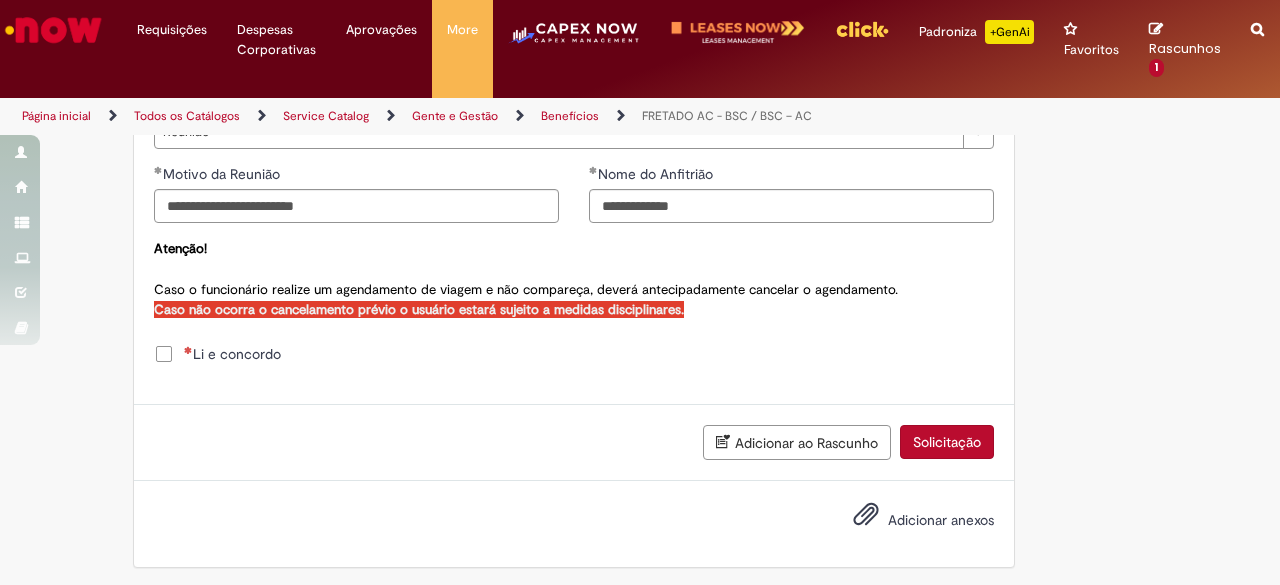 click on "Li e concordo" at bounding box center (232, 354) 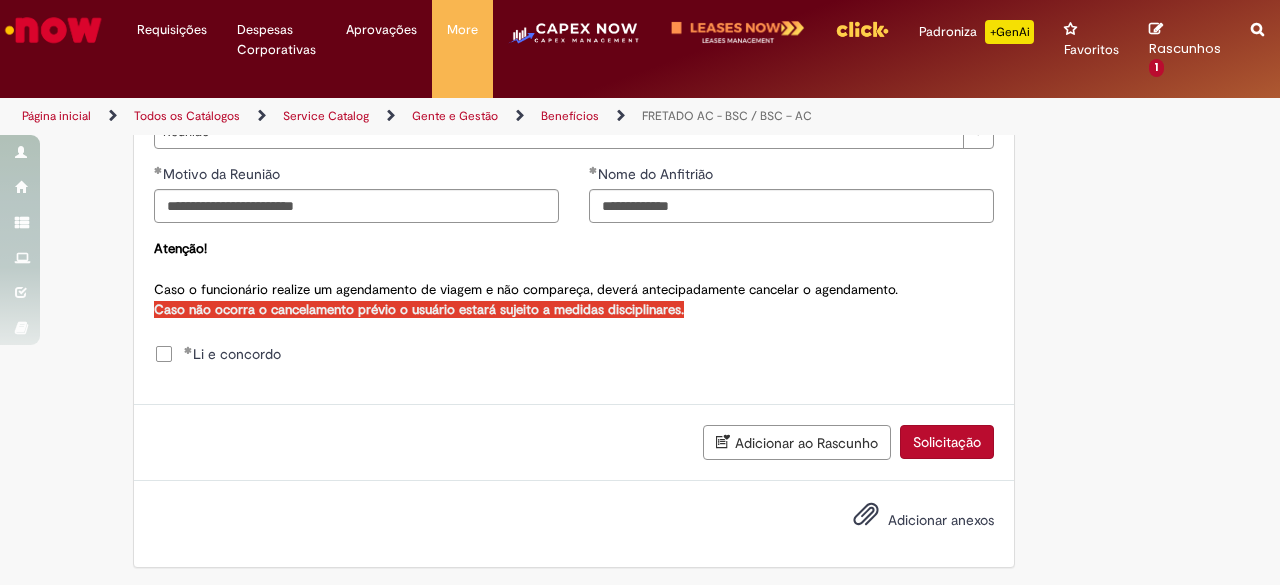 click on "Solicitação" at bounding box center (947, 442) 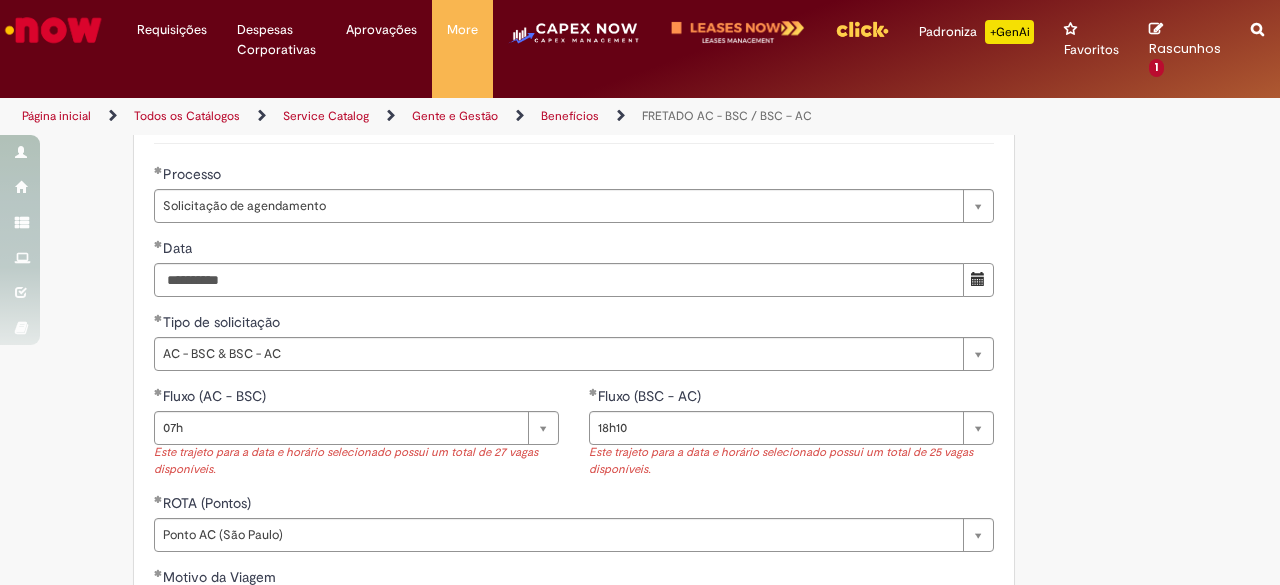 scroll, scrollTop: 800, scrollLeft: 0, axis: vertical 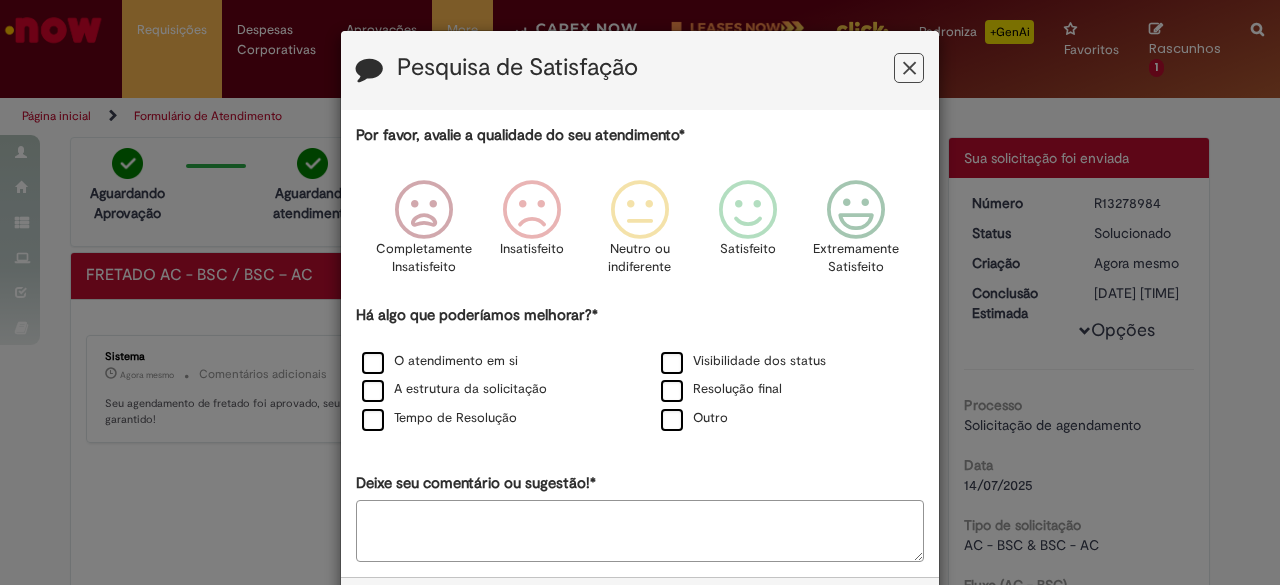 click at bounding box center [909, 68] 